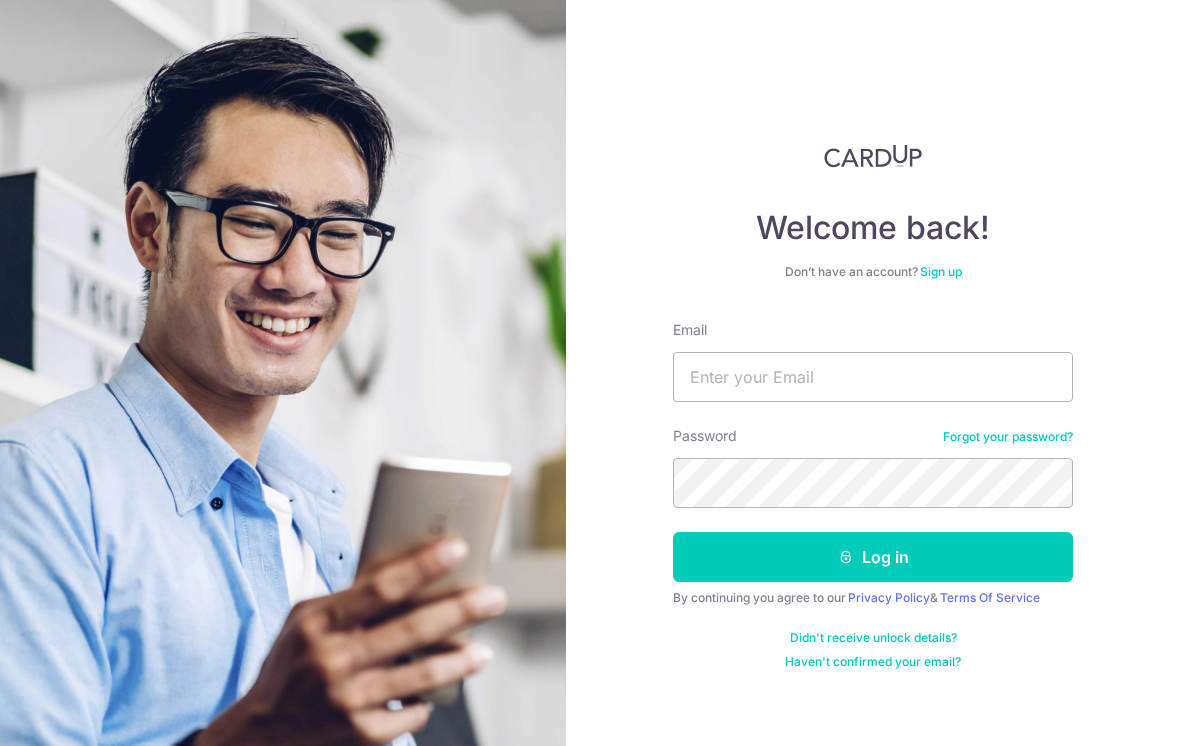 scroll, scrollTop: 183, scrollLeft: 0, axis: vertical 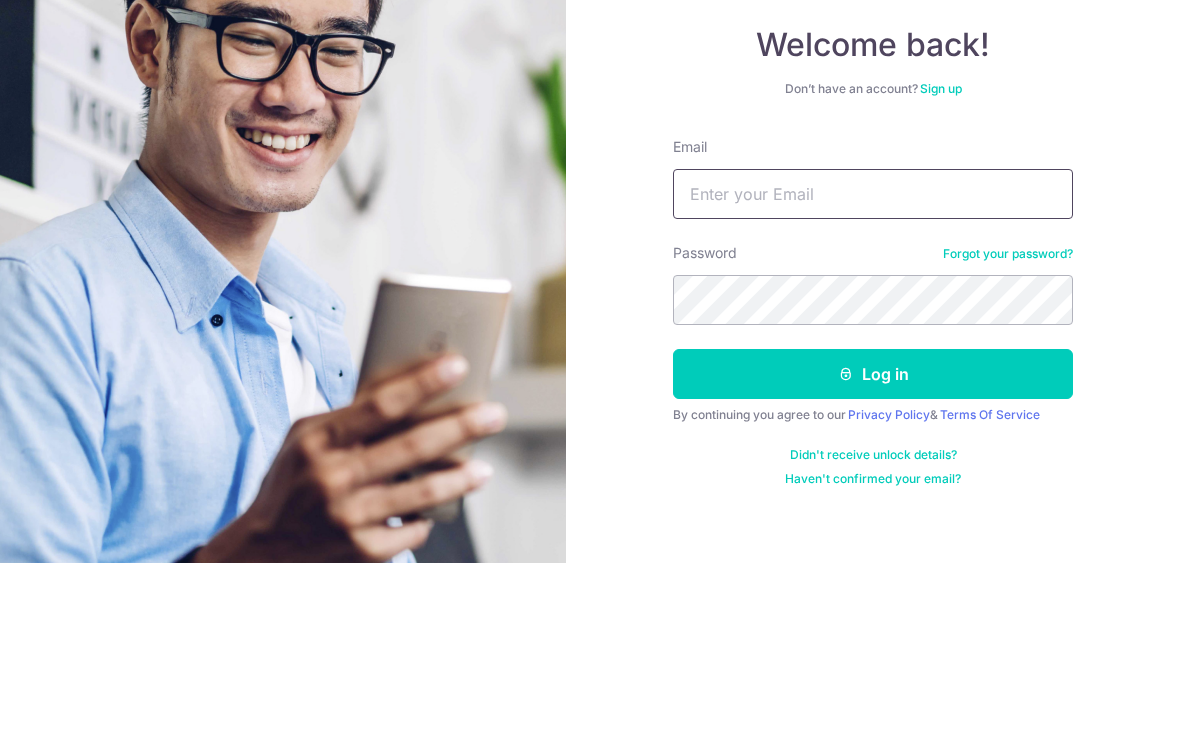 type on "siyunx@[EMAIL]" 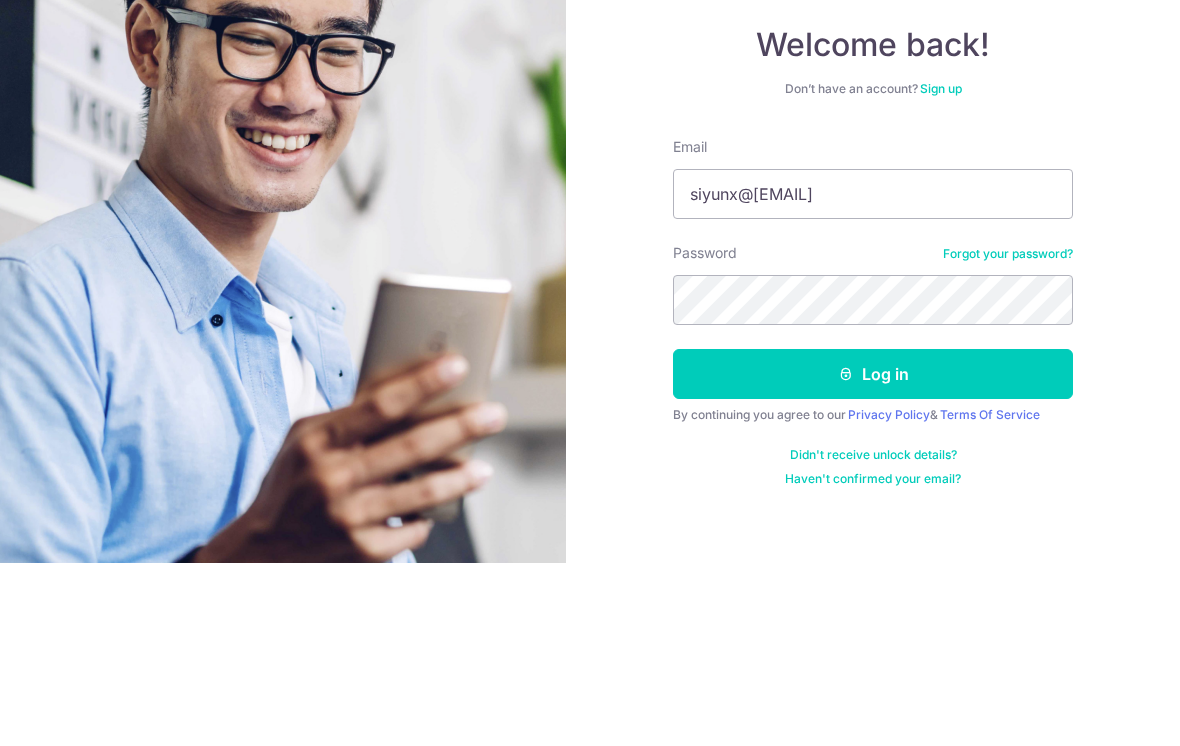 click on "Log in" at bounding box center (873, 557) 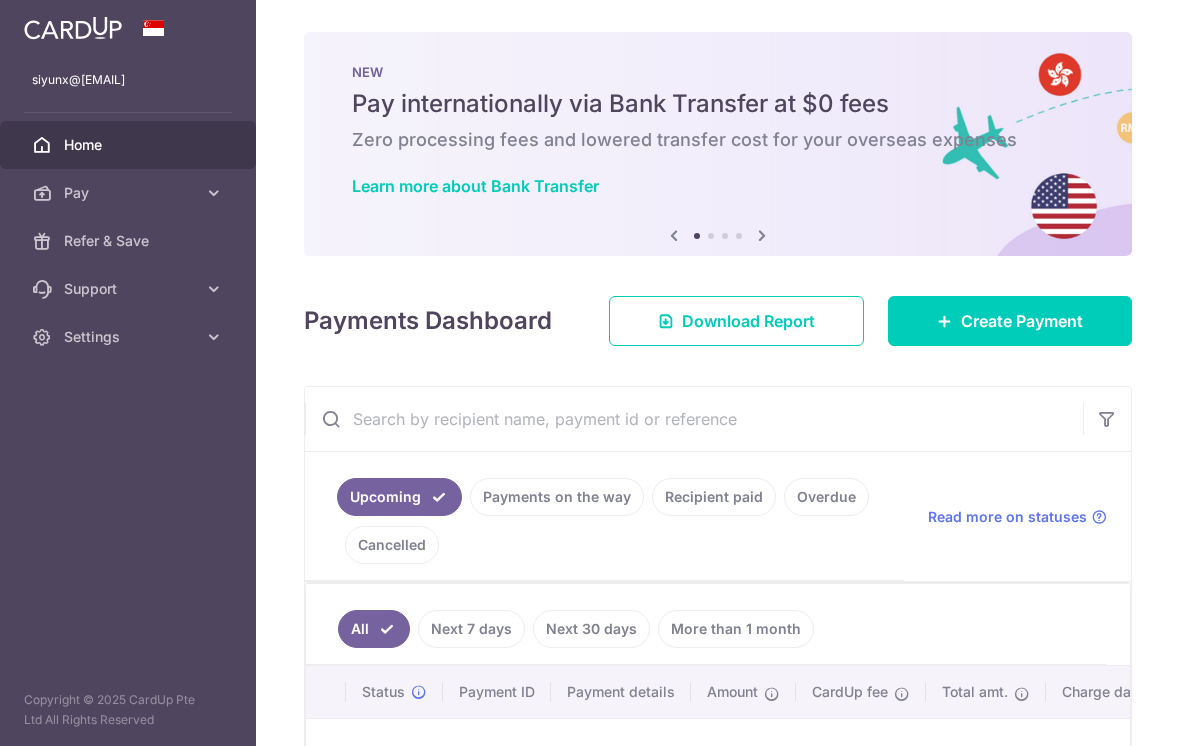 scroll, scrollTop: 0, scrollLeft: 0, axis: both 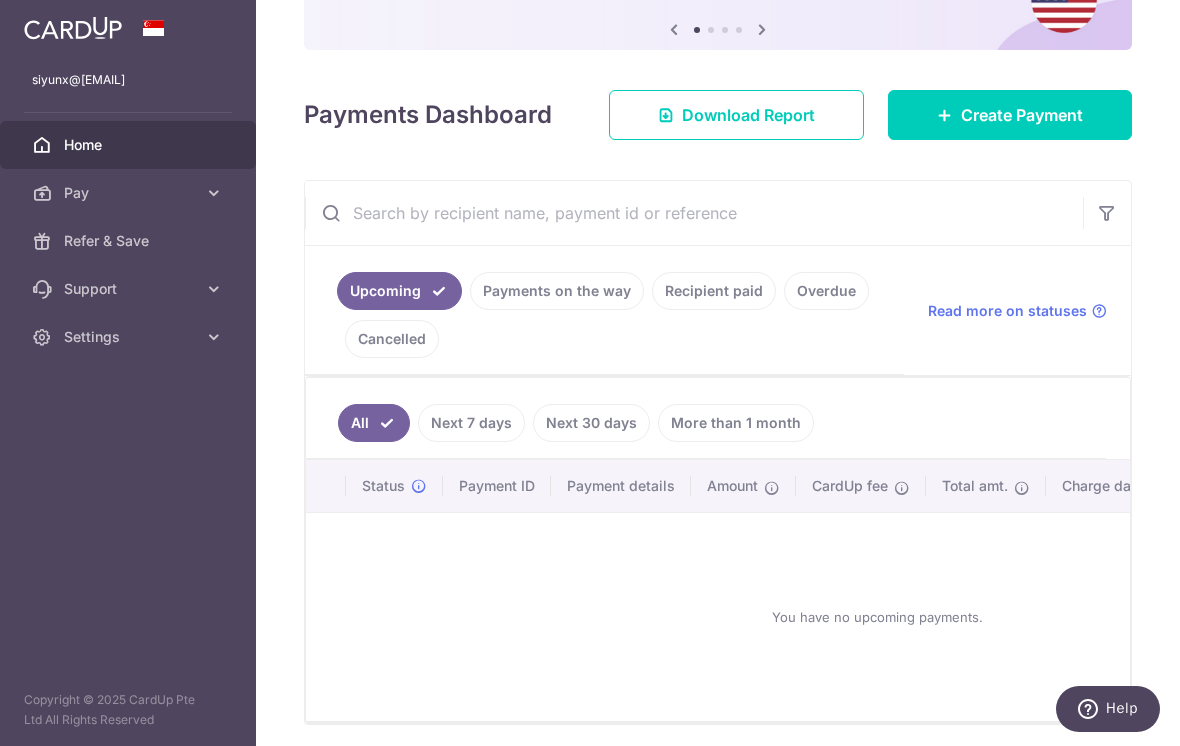 click at bounding box center [596, 376] 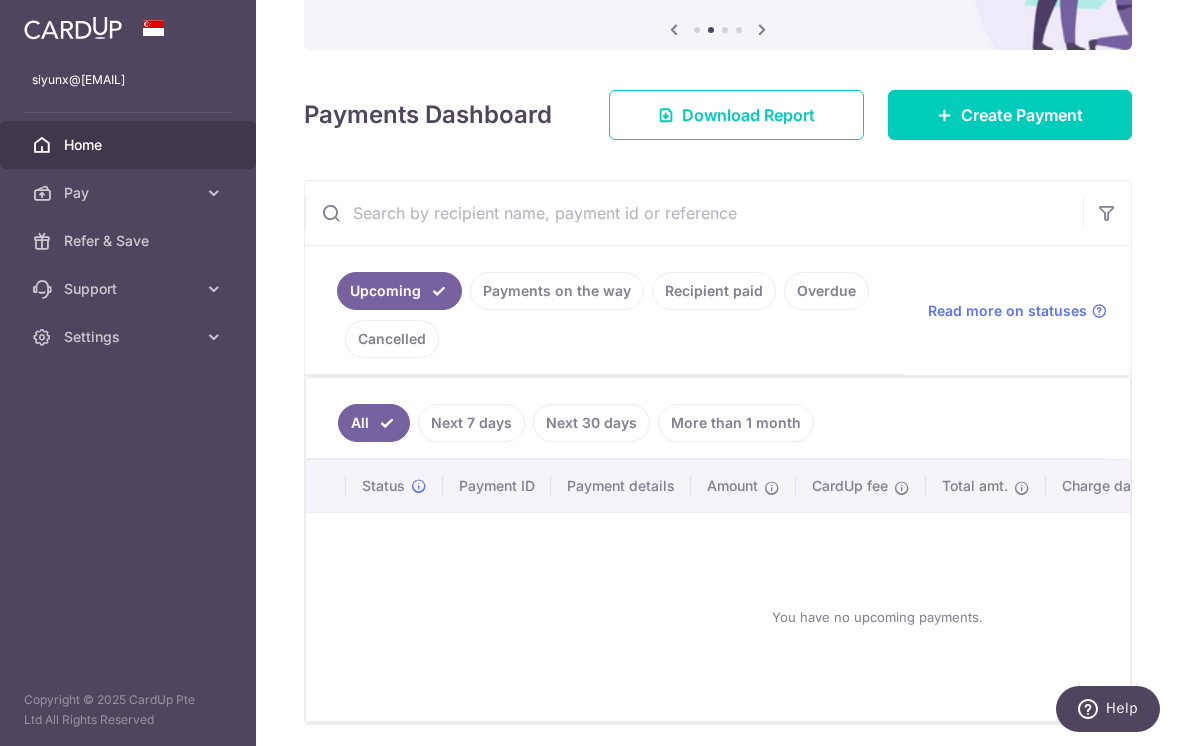 click on "Payments on the way" at bounding box center [557, 291] 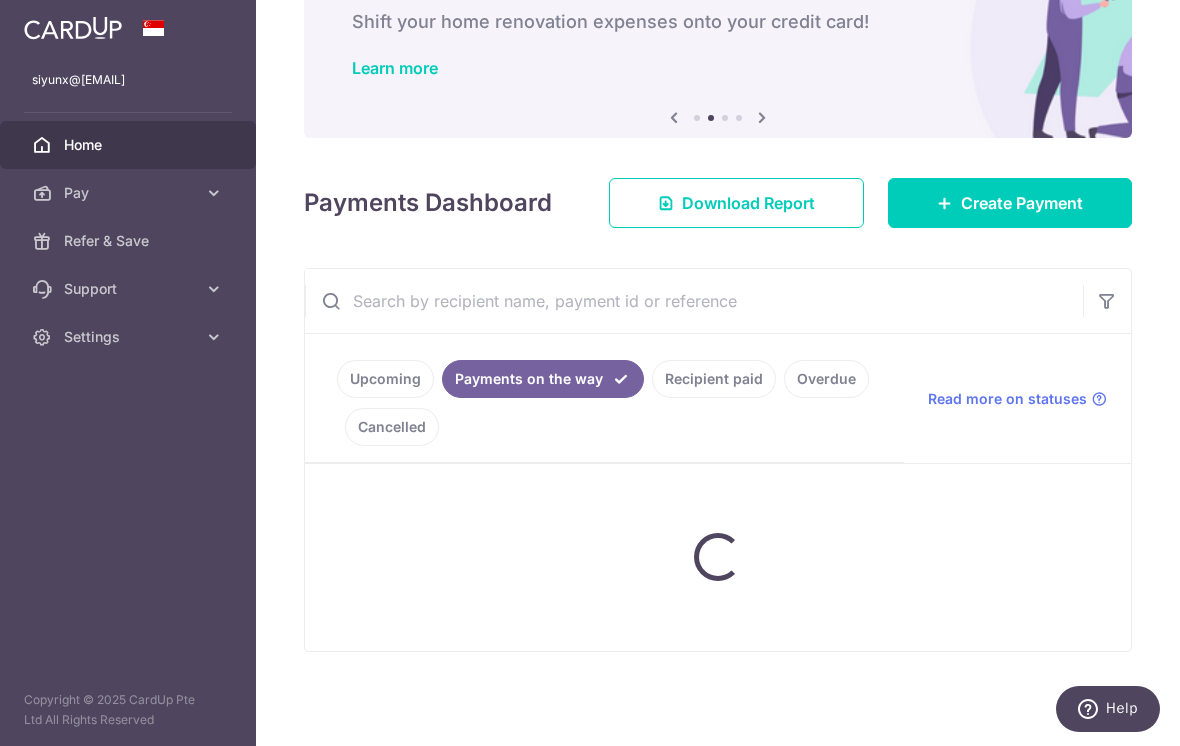 scroll, scrollTop: 127, scrollLeft: 0, axis: vertical 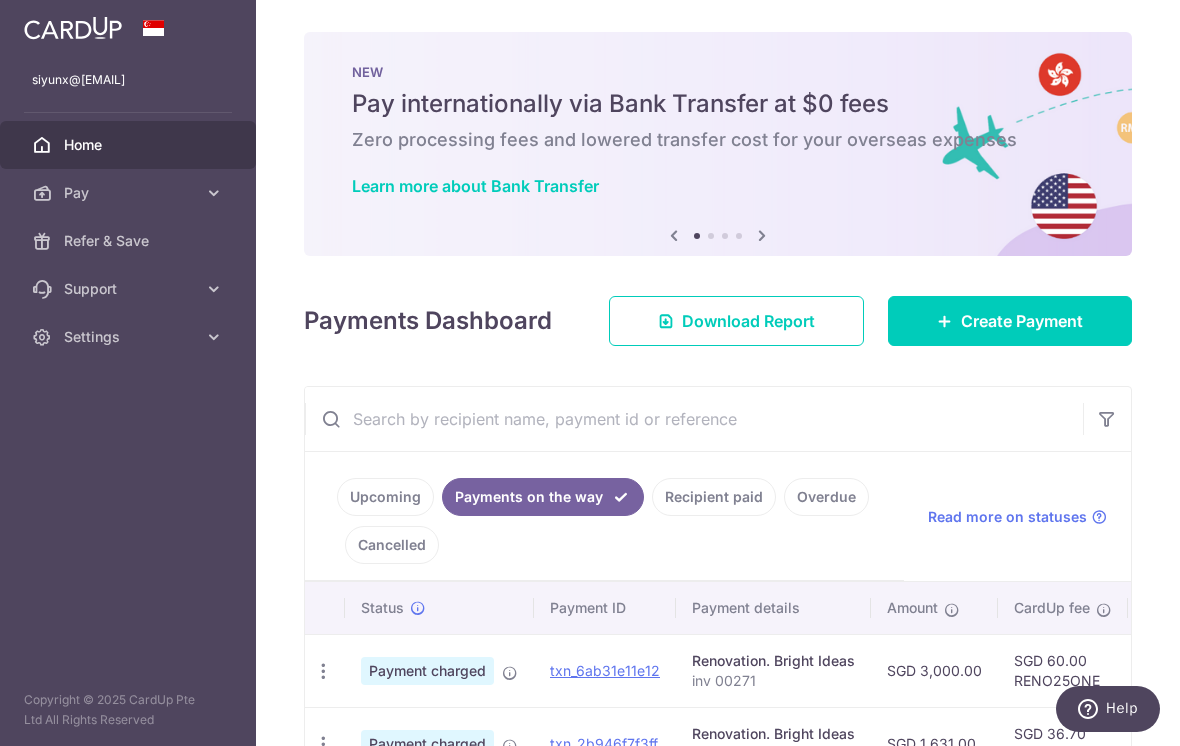 click on "Create Payment" at bounding box center [1022, 321] 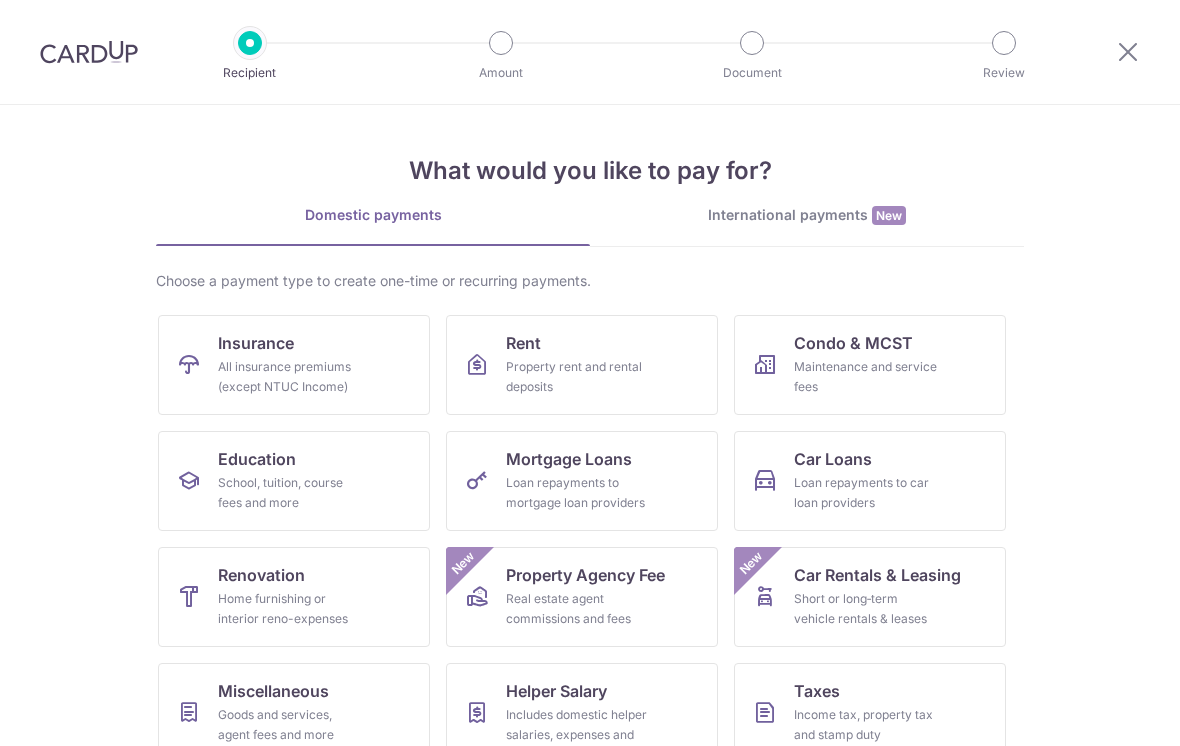 scroll, scrollTop: 0, scrollLeft: 0, axis: both 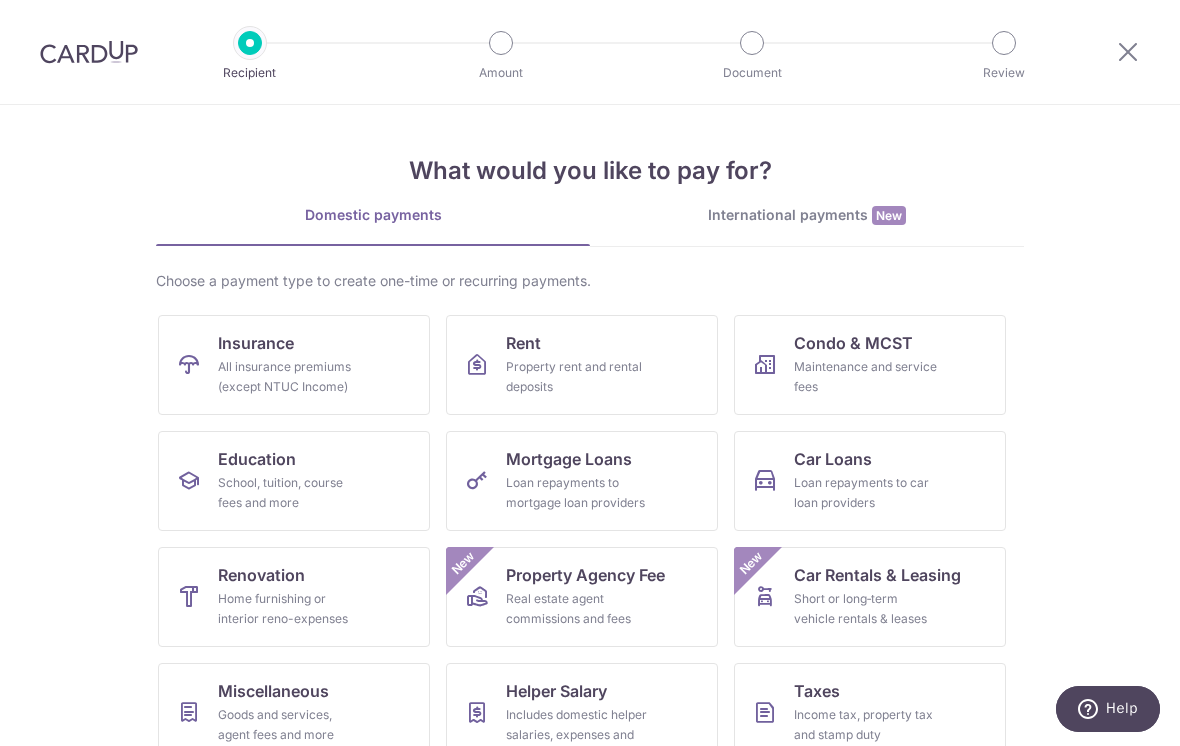 click at bounding box center [1128, 51] 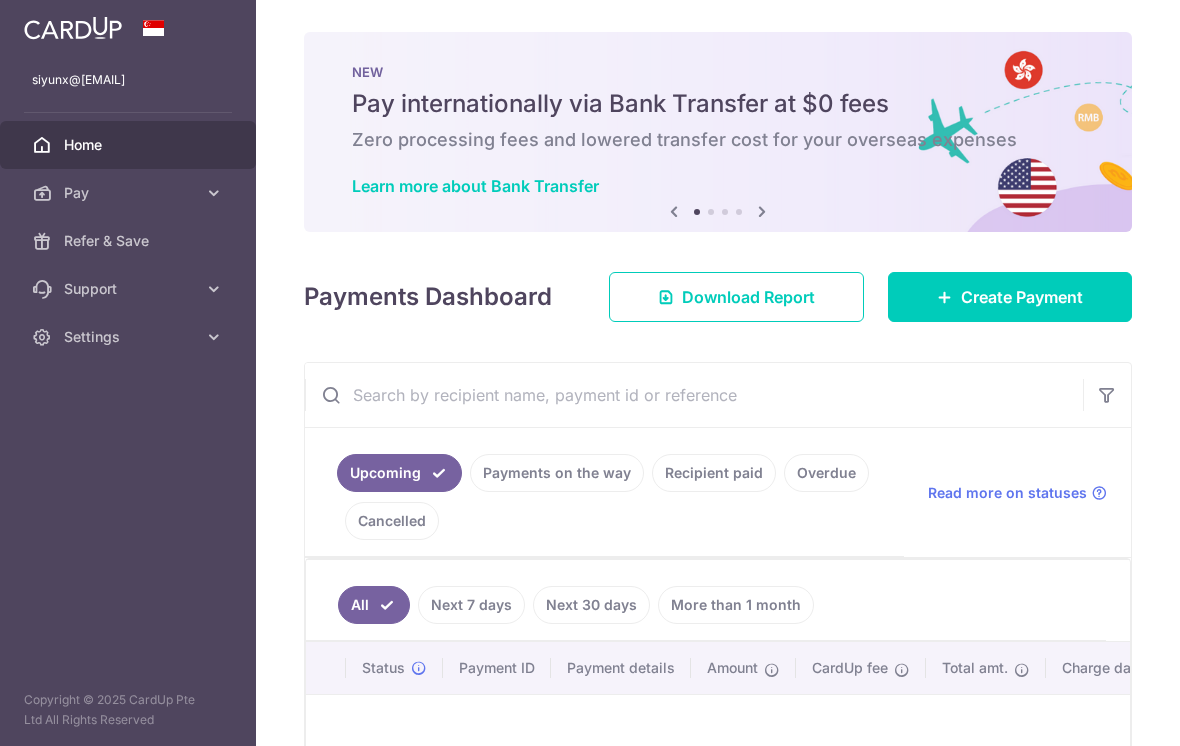 click at bounding box center [0, 0] 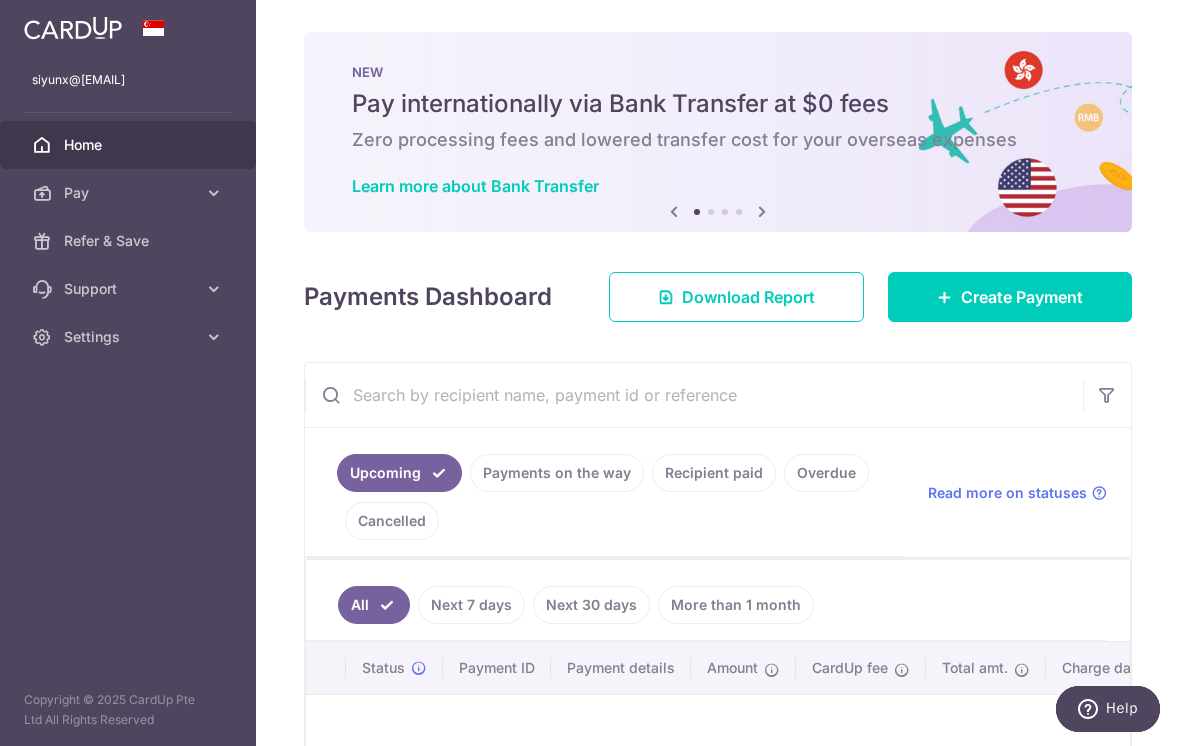scroll, scrollTop: 0, scrollLeft: 0, axis: both 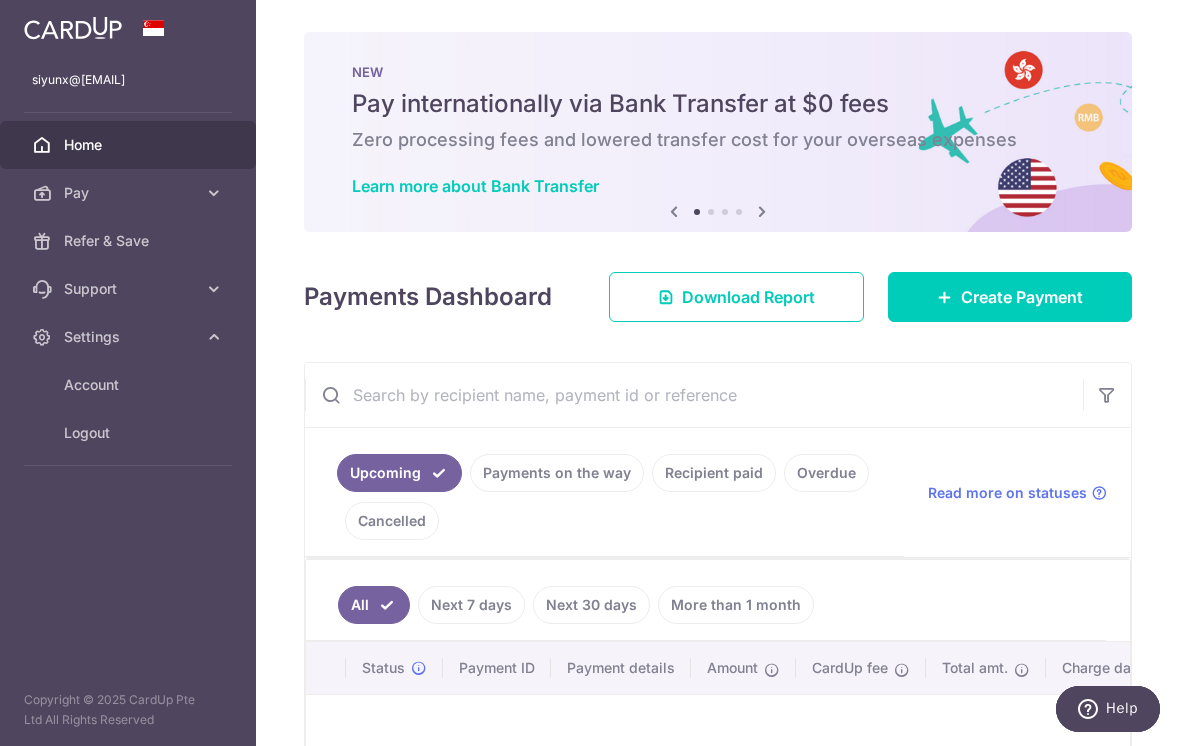 click on "Logout" at bounding box center (128, 433) 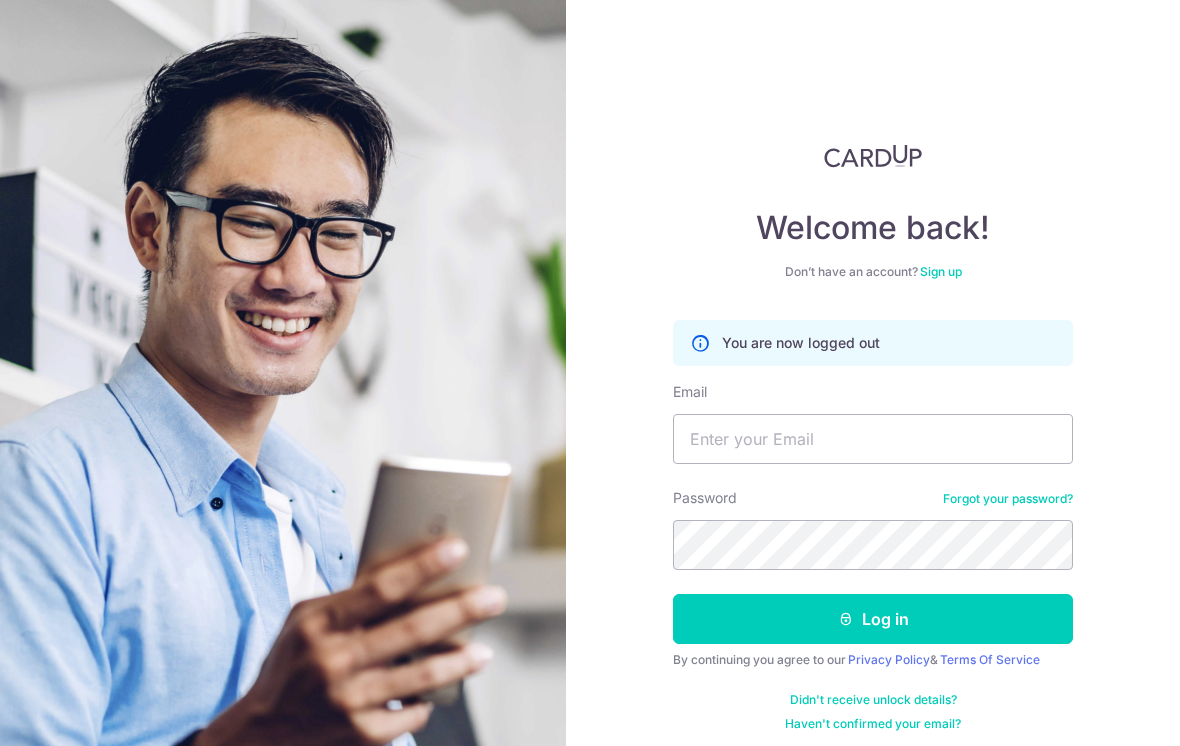 scroll, scrollTop: 245, scrollLeft: 0, axis: vertical 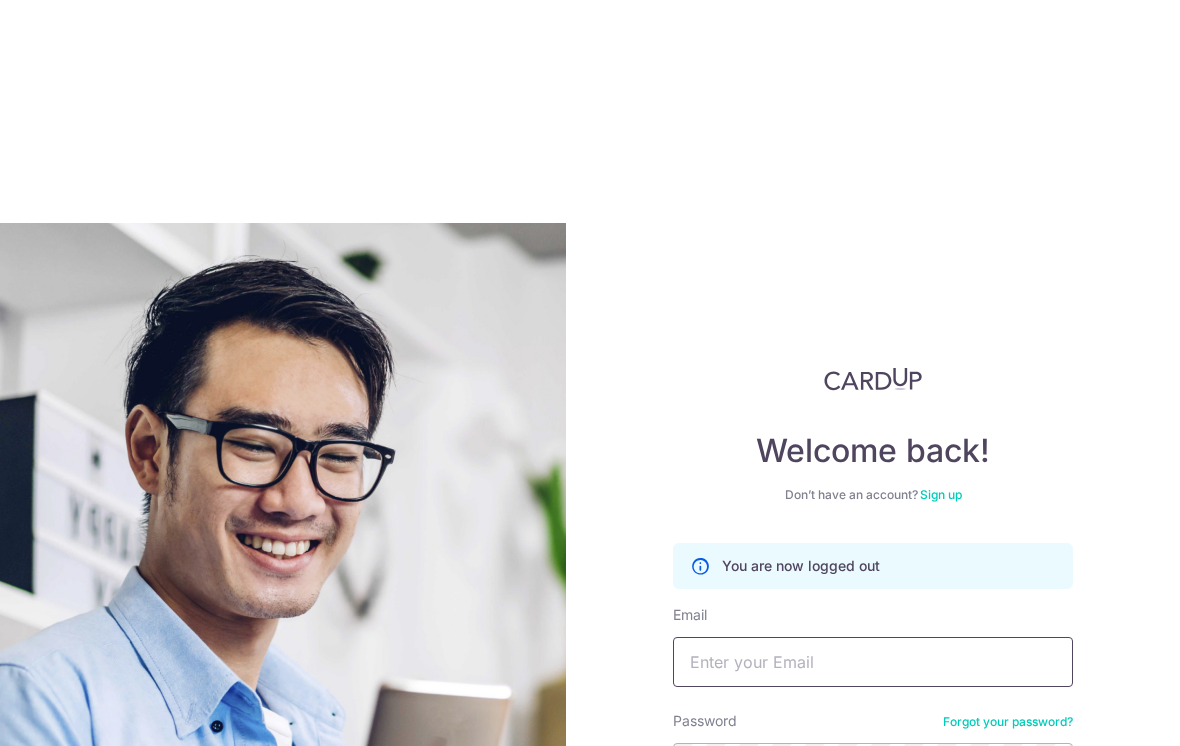 type on "zapperu_king@msn.com" 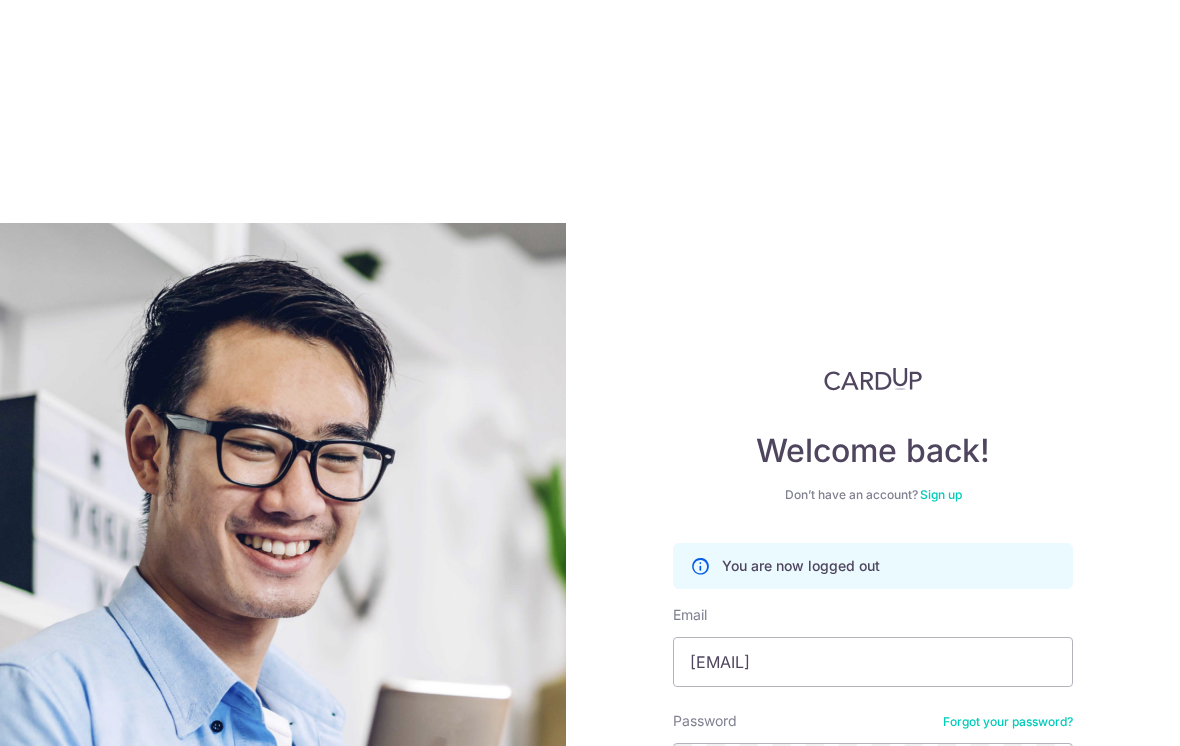 click on "Welcome back!
Don’t have an account?  Sign up
You are now logged out
Email
zapperu_king@msn.com
Password
Forgot your password?
Log in
By continuing you agree to our
Privacy Policy
&  Terms Of Service
Didn't receive unlock details?
Haven't confirmed your email?" at bounding box center [873, 596] 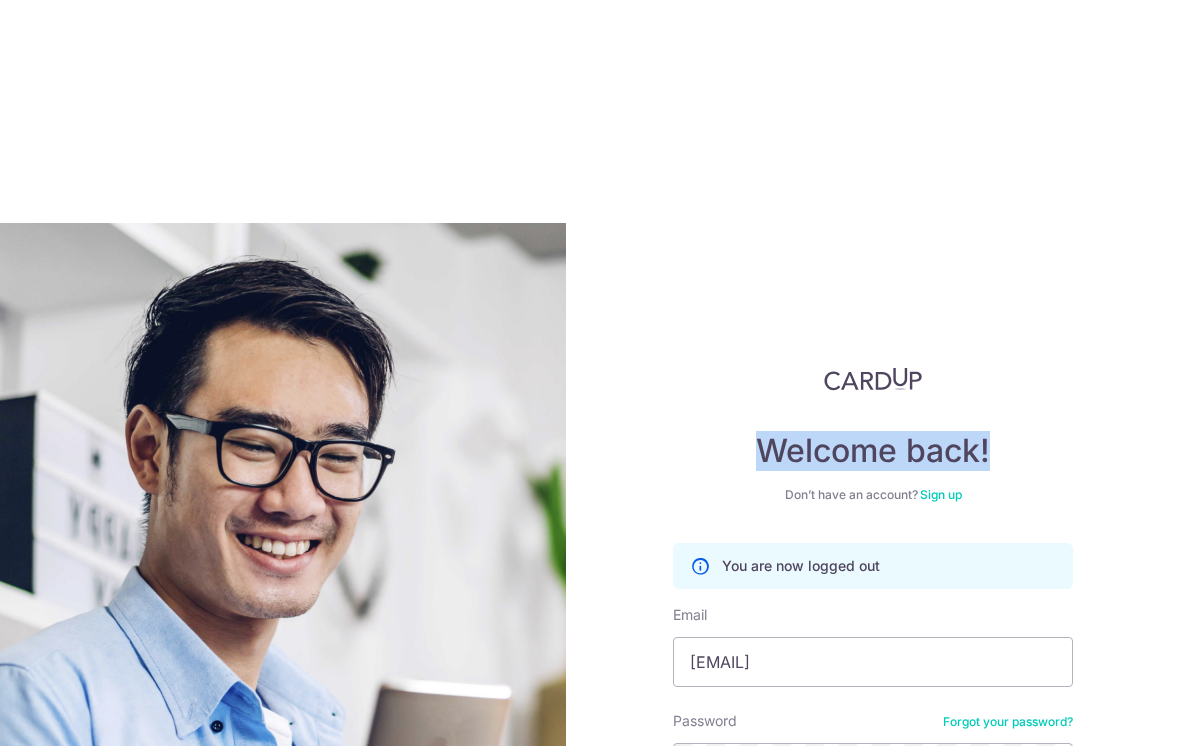 click on "Welcome back!
Don’t have an account?  Sign up
You are now logged out
Email
zapperu_king@msn.com
Password
Forgot your password?
Log in
By continuing you agree to our
Privacy Policy
&  Terms Of Service
Didn't receive unlock details?
Haven't confirmed your email?" at bounding box center [873, 596] 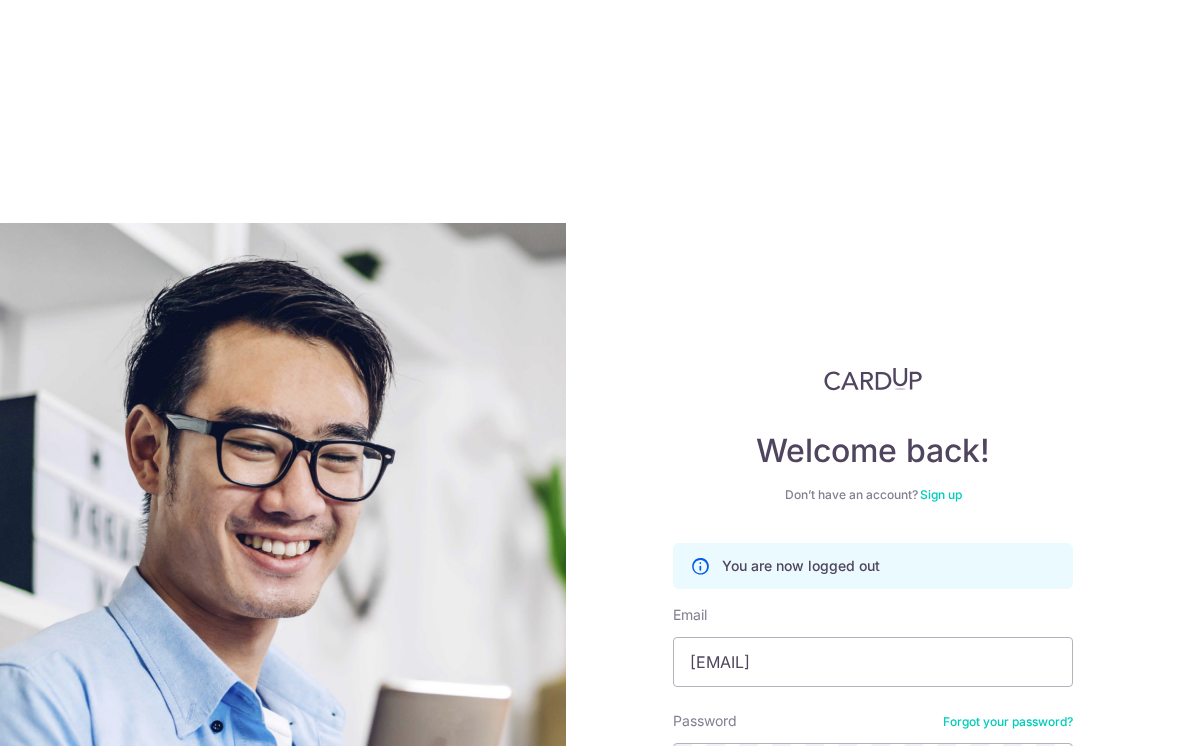 click at bounding box center [873, 379] 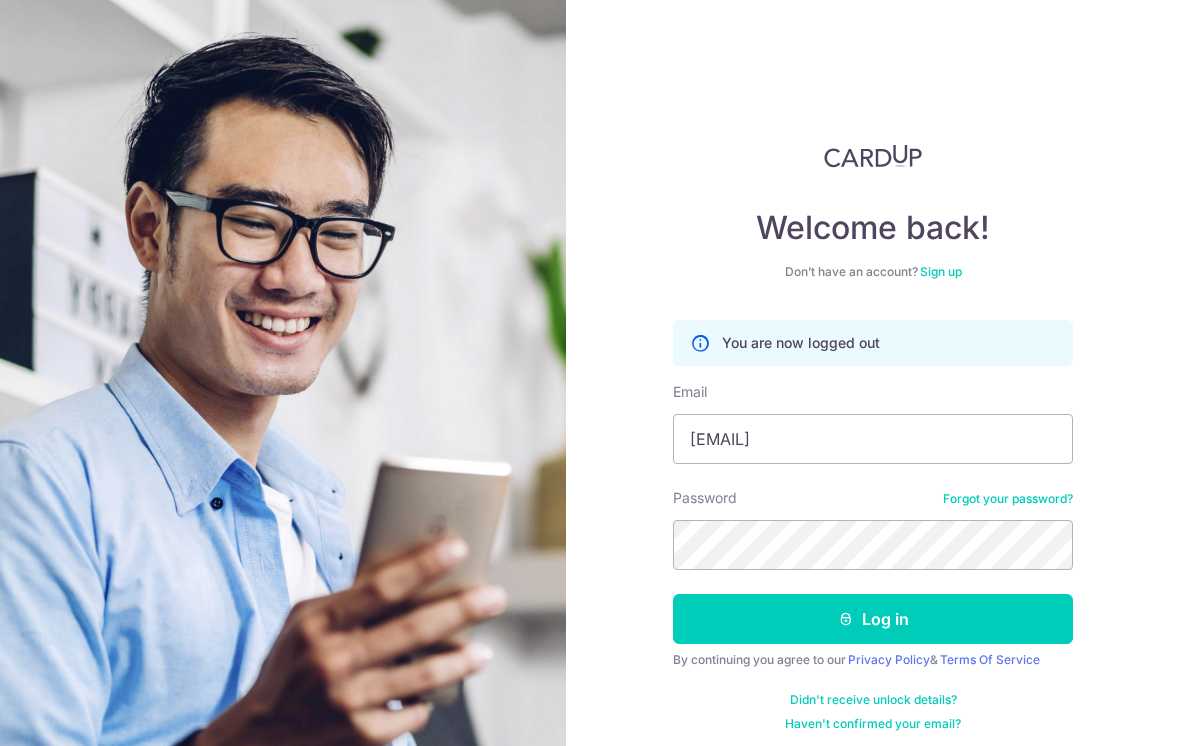 click on "Welcome back!
Don’t have an account?  Sign up
You are now logged out
Email
zapperu_king@msn.com
Password
Forgot your password?
Log in
By continuing you agree to our
Privacy Policy
&  Terms Of Service
Didn't receive unlock details?
Haven't confirmed your email?" at bounding box center (873, 373) 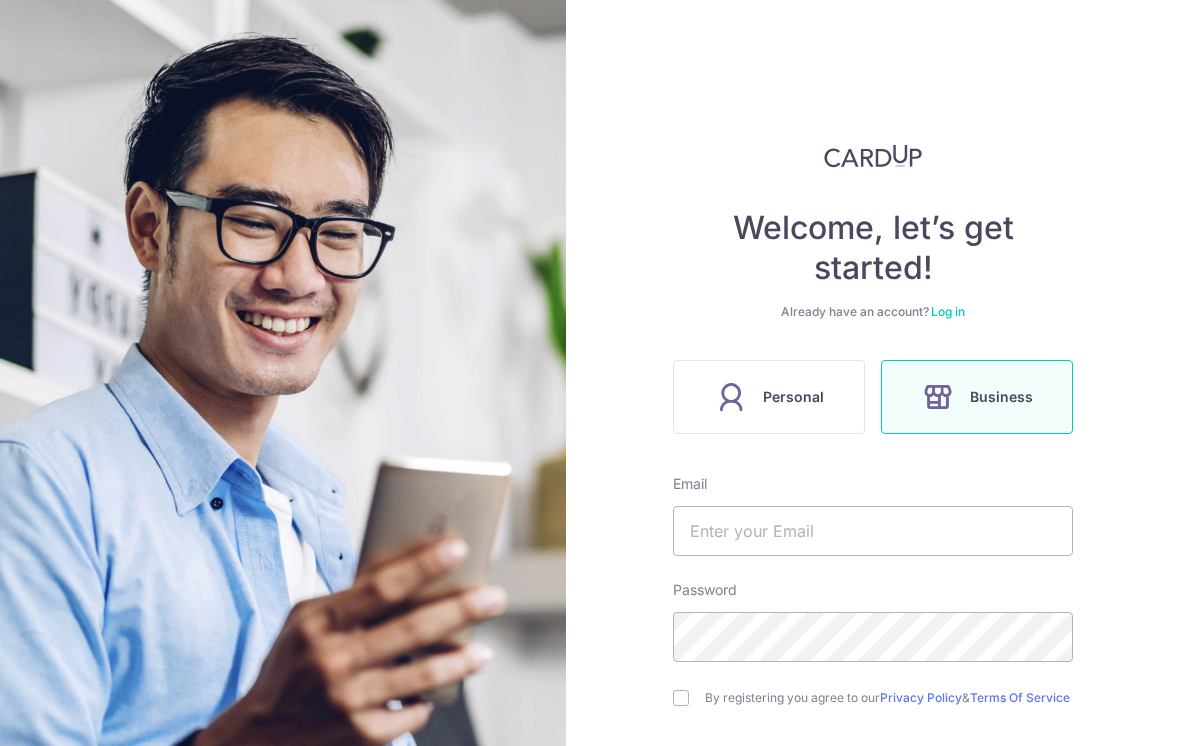 scroll, scrollTop: 0, scrollLeft: 0, axis: both 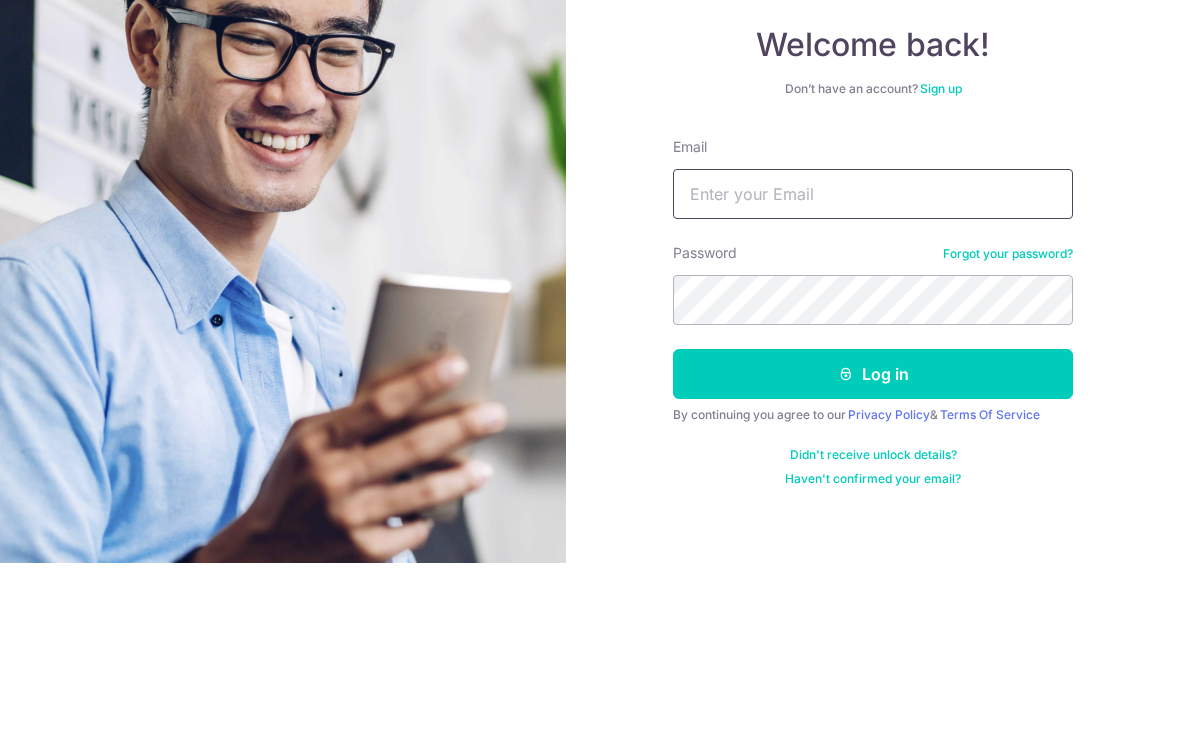 type on "zapperu_king@msn.com" 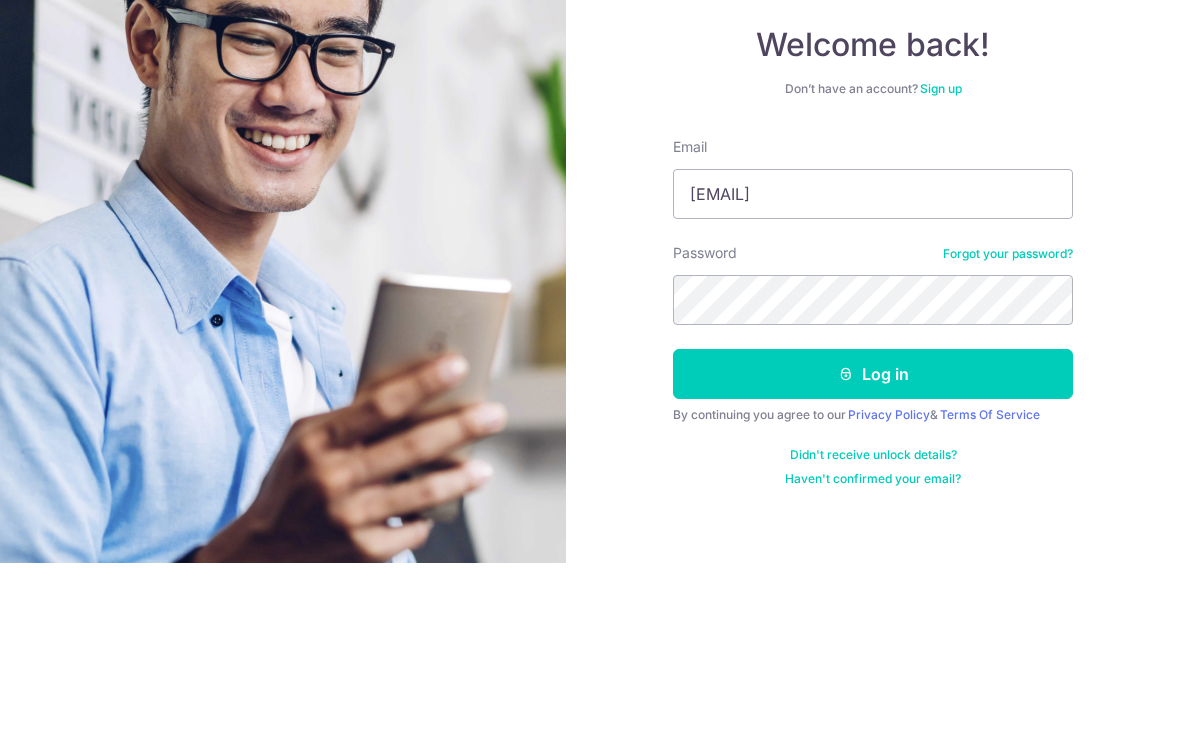 scroll, scrollTop: 32, scrollLeft: 0, axis: vertical 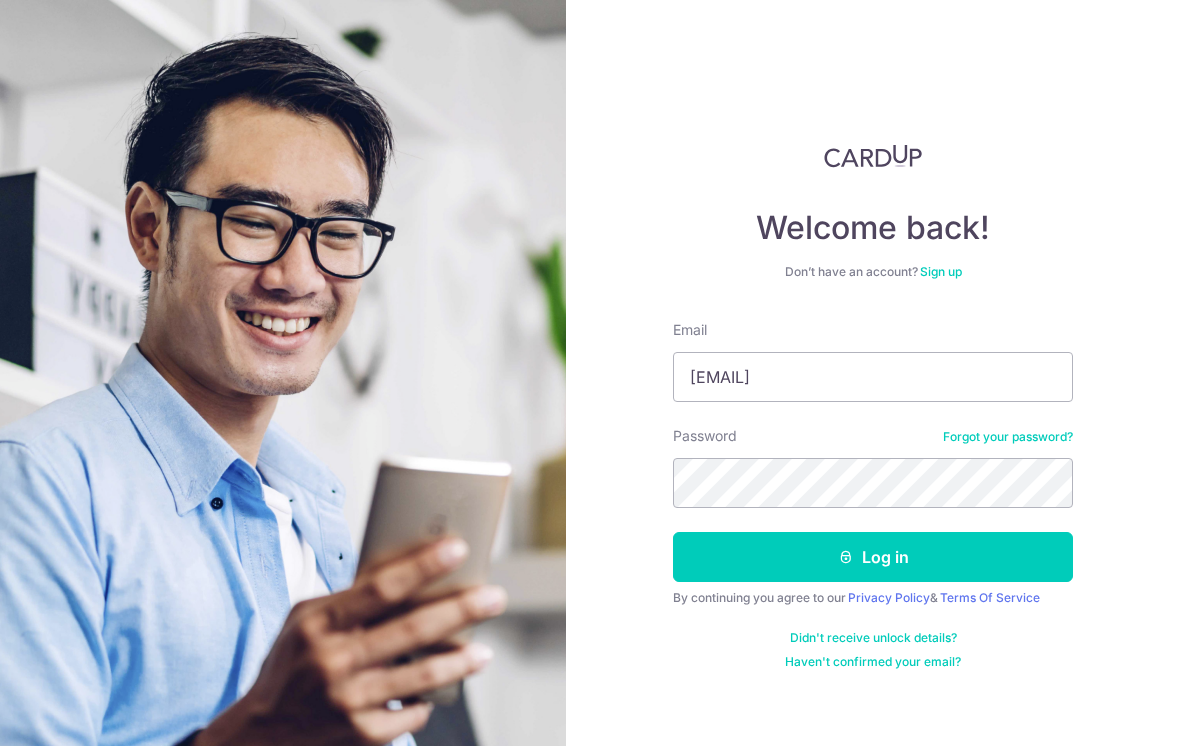 click on "Log in" at bounding box center [873, 557] 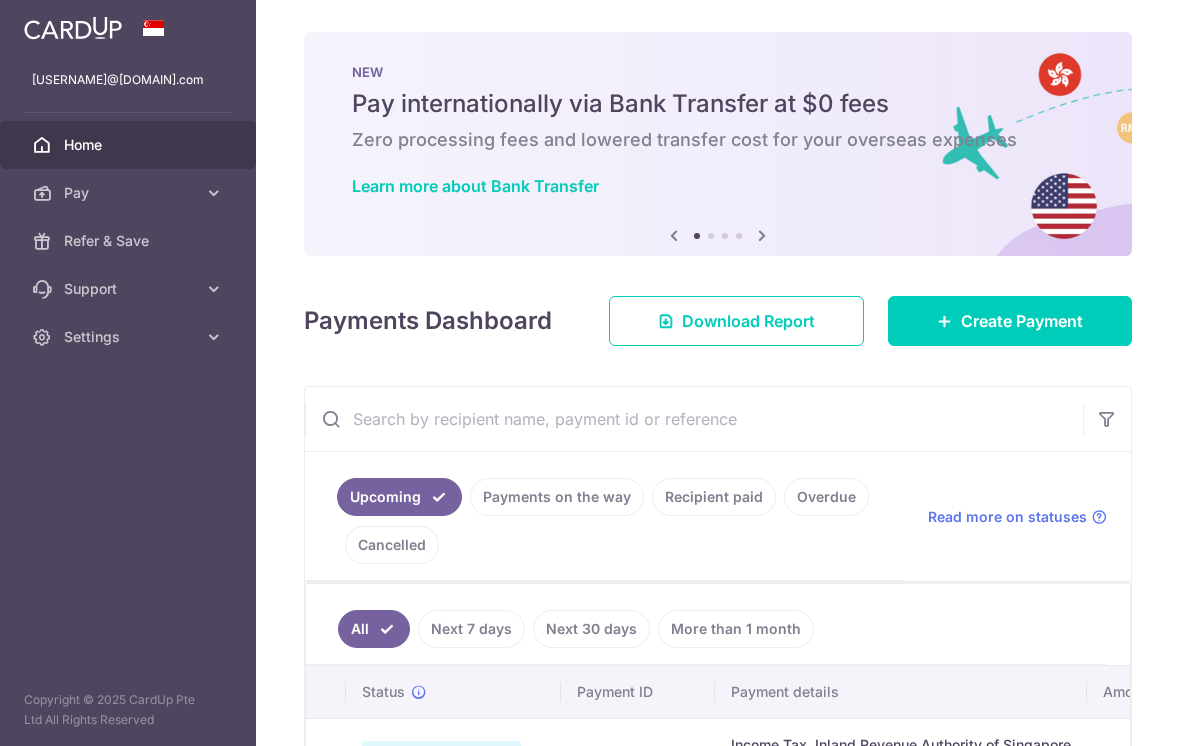 scroll, scrollTop: 0, scrollLeft: 0, axis: both 